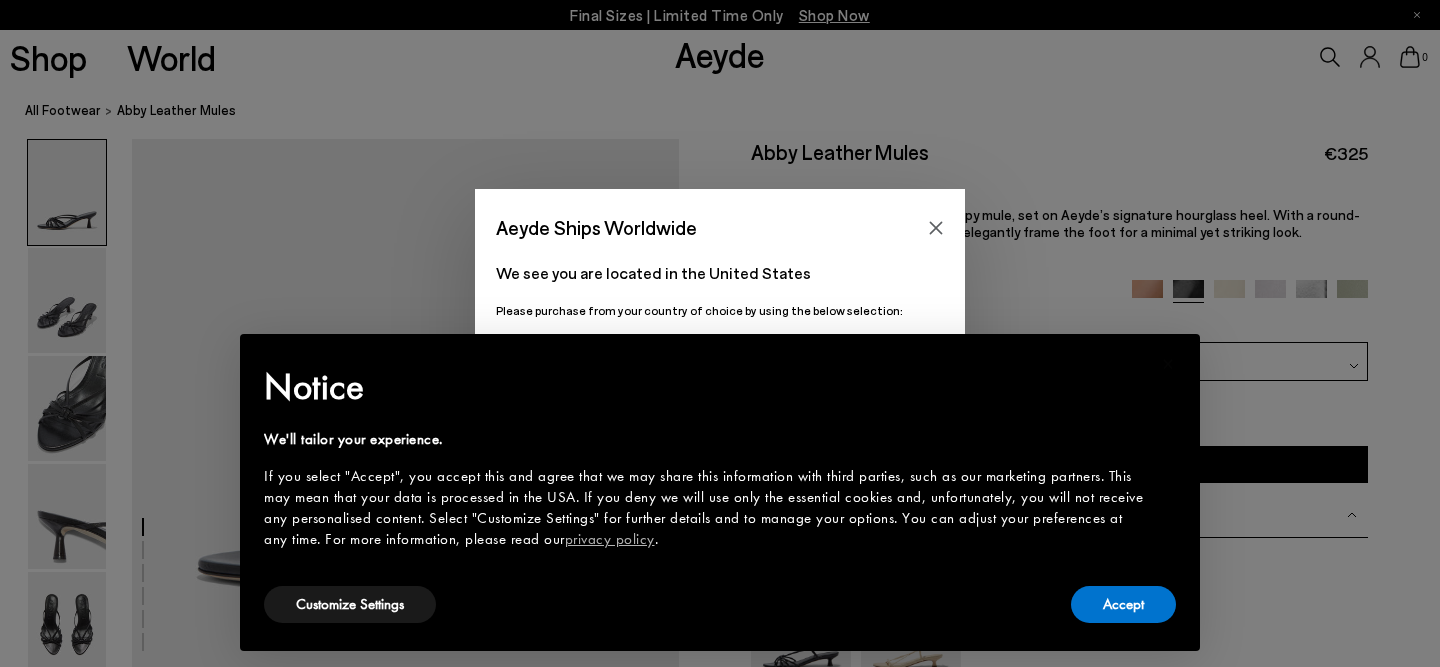scroll, scrollTop: 0, scrollLeft: 0, axis: both 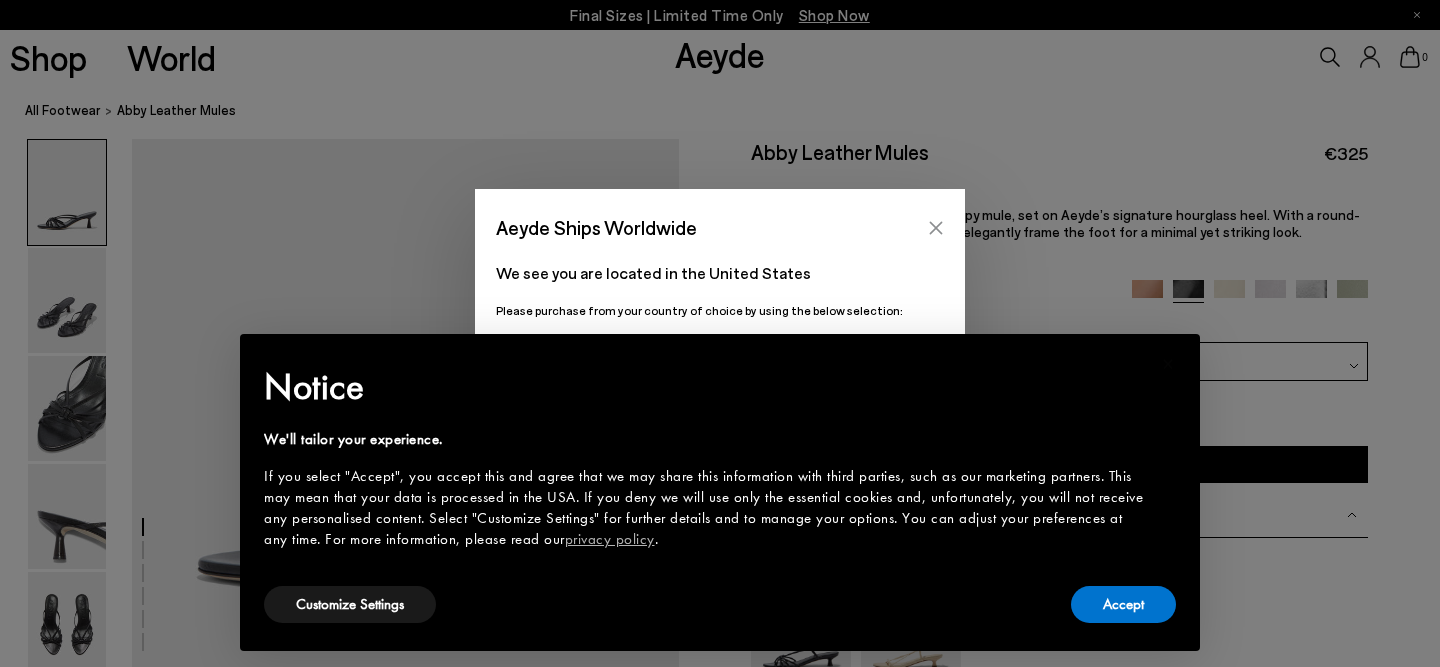 click 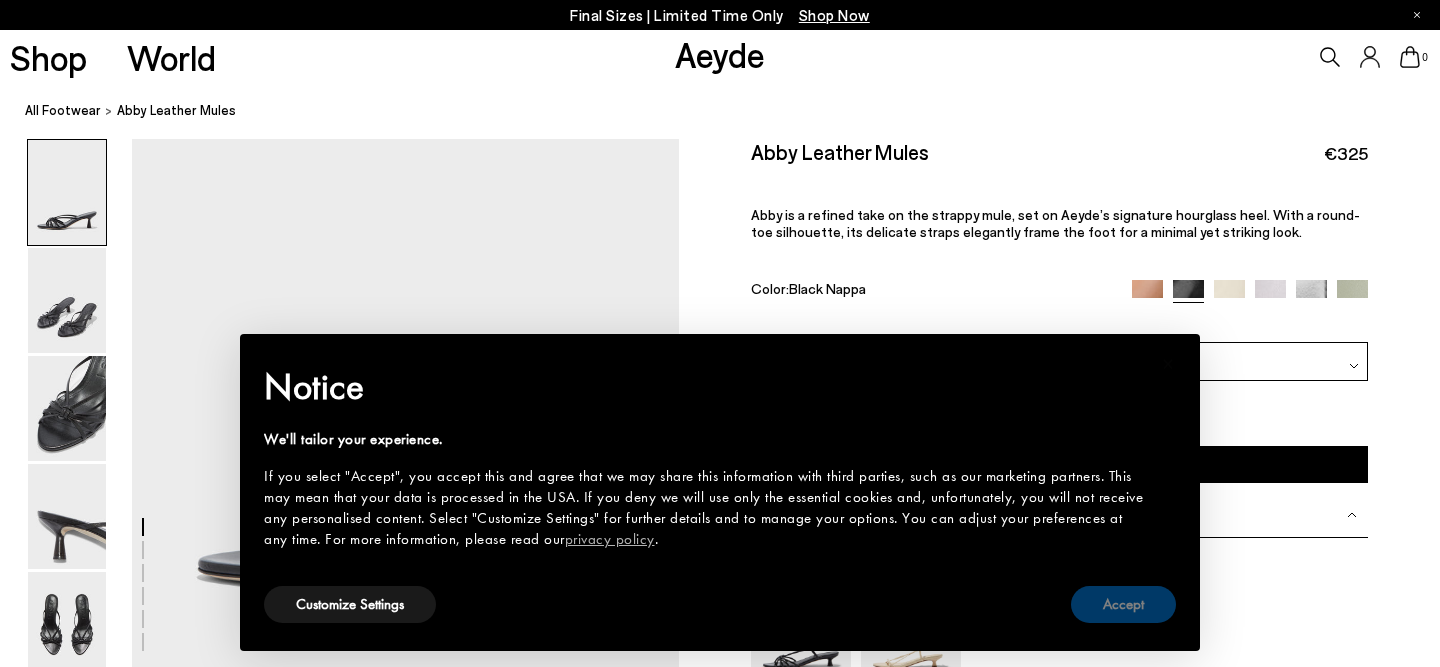 click on "Accept" at bounding box center (1123, 604) 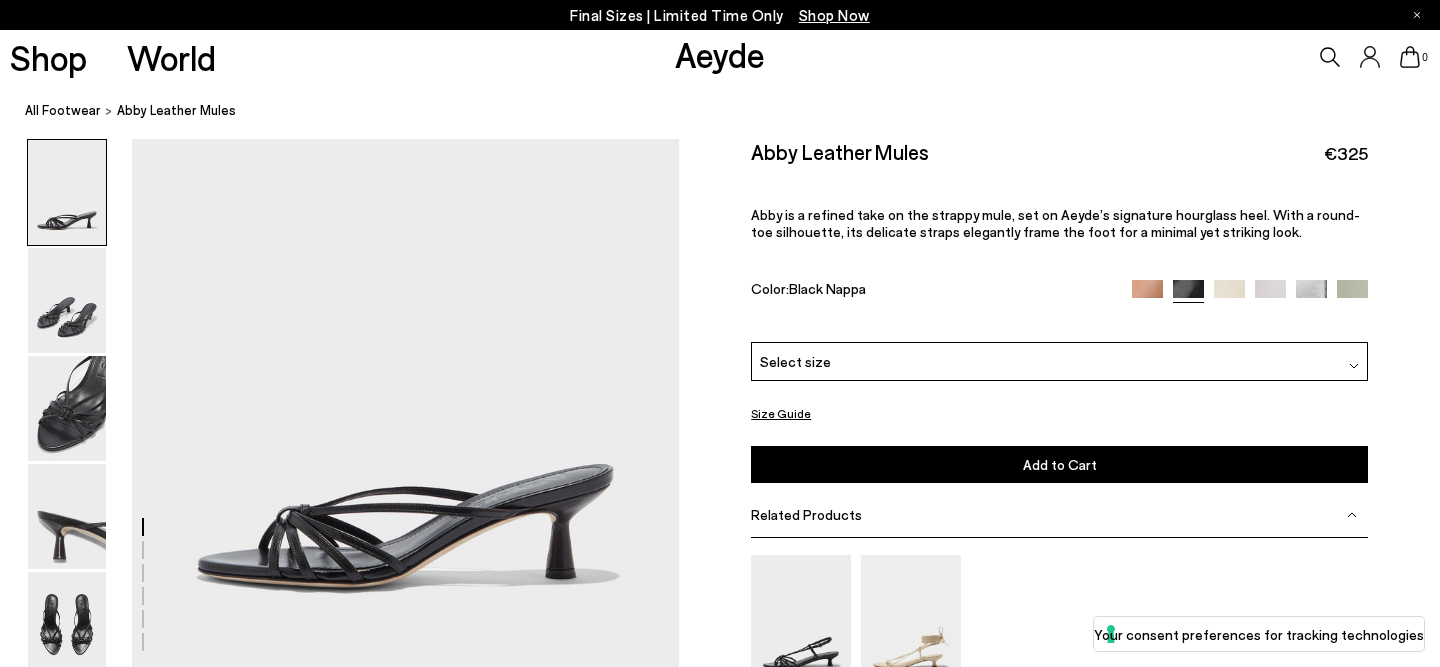 click on "Select size" at bounding box center [1059, 361] 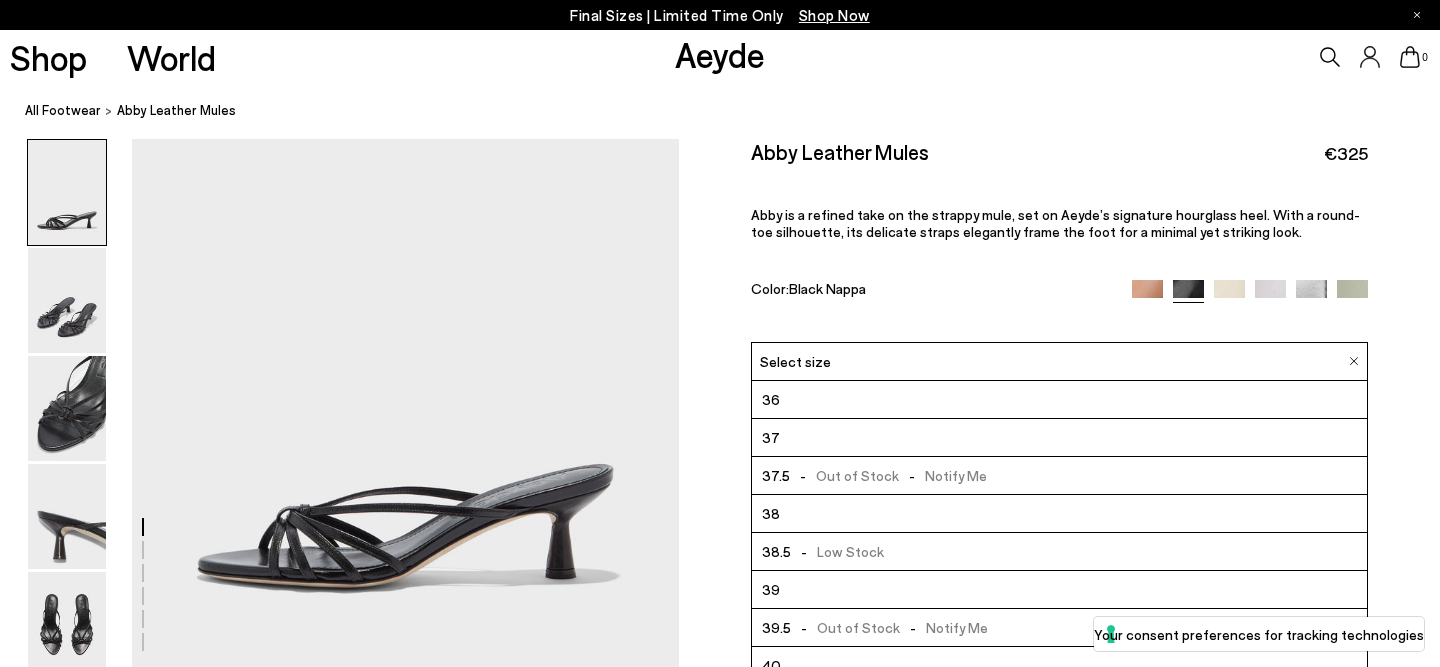 click on "38" at bounding box center (1059, 514) 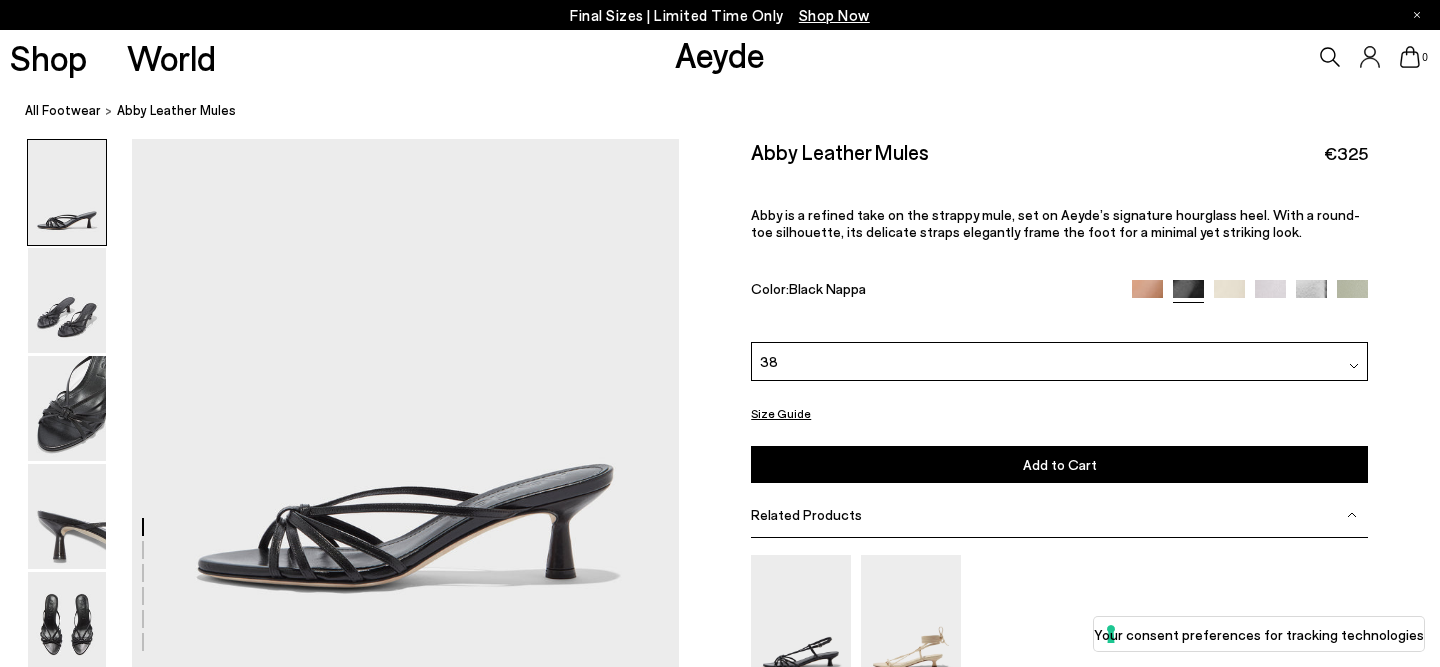 click on "Add to Cart Select a Size First" at bounding box center [1059, 464] 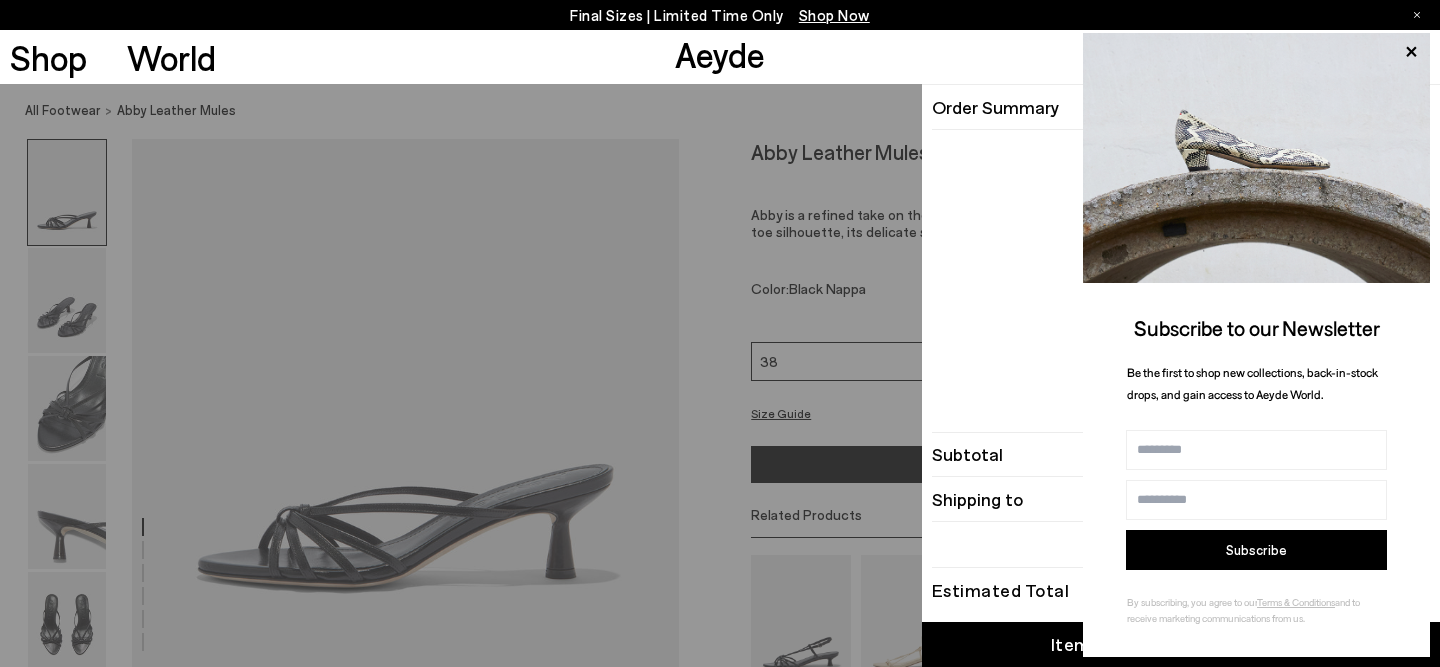 type 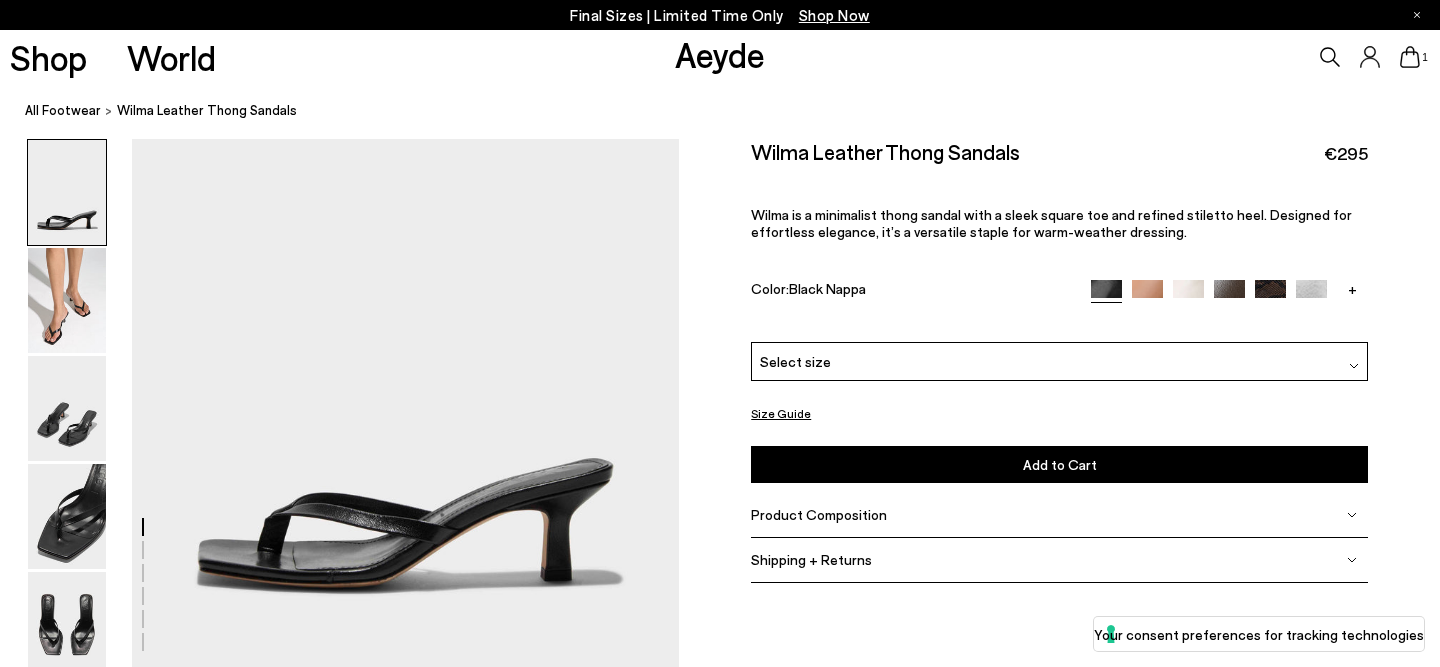 scroll, scrollTop: 0, scrollLeft: 0, axis: both 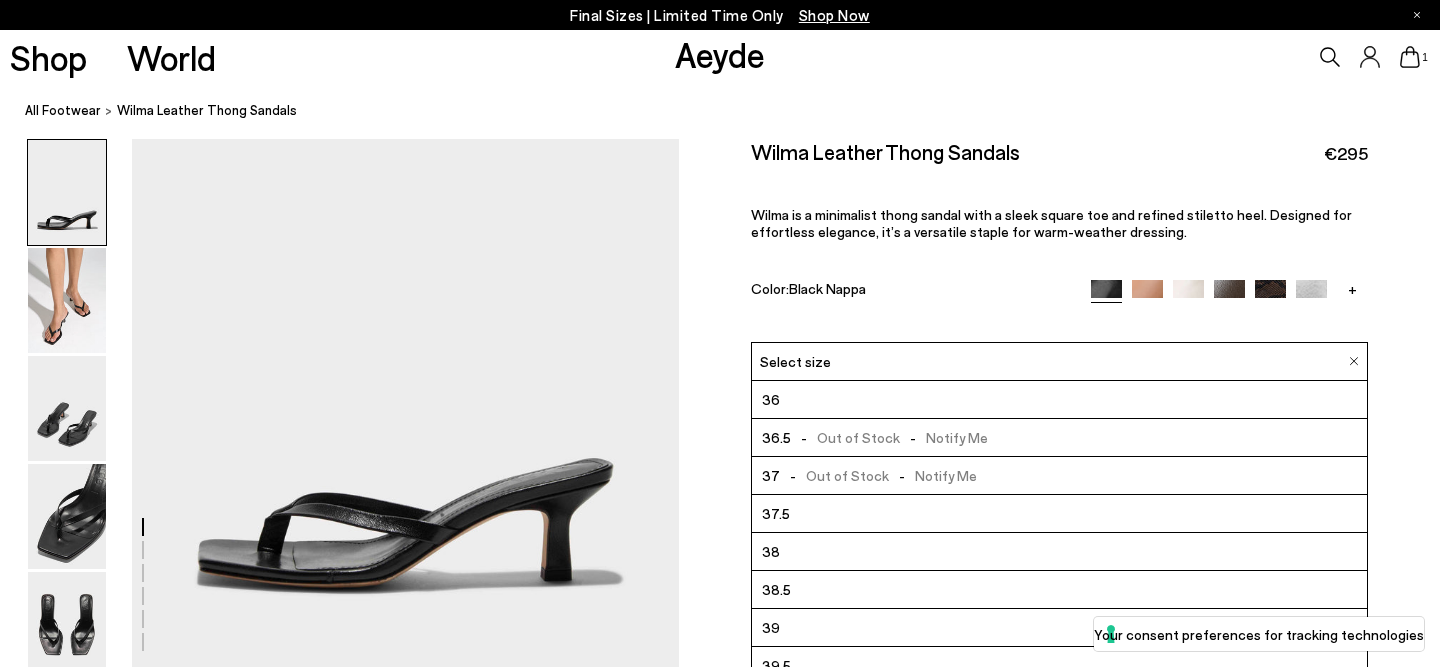 click on "38" at bounding box center [1059, 552] 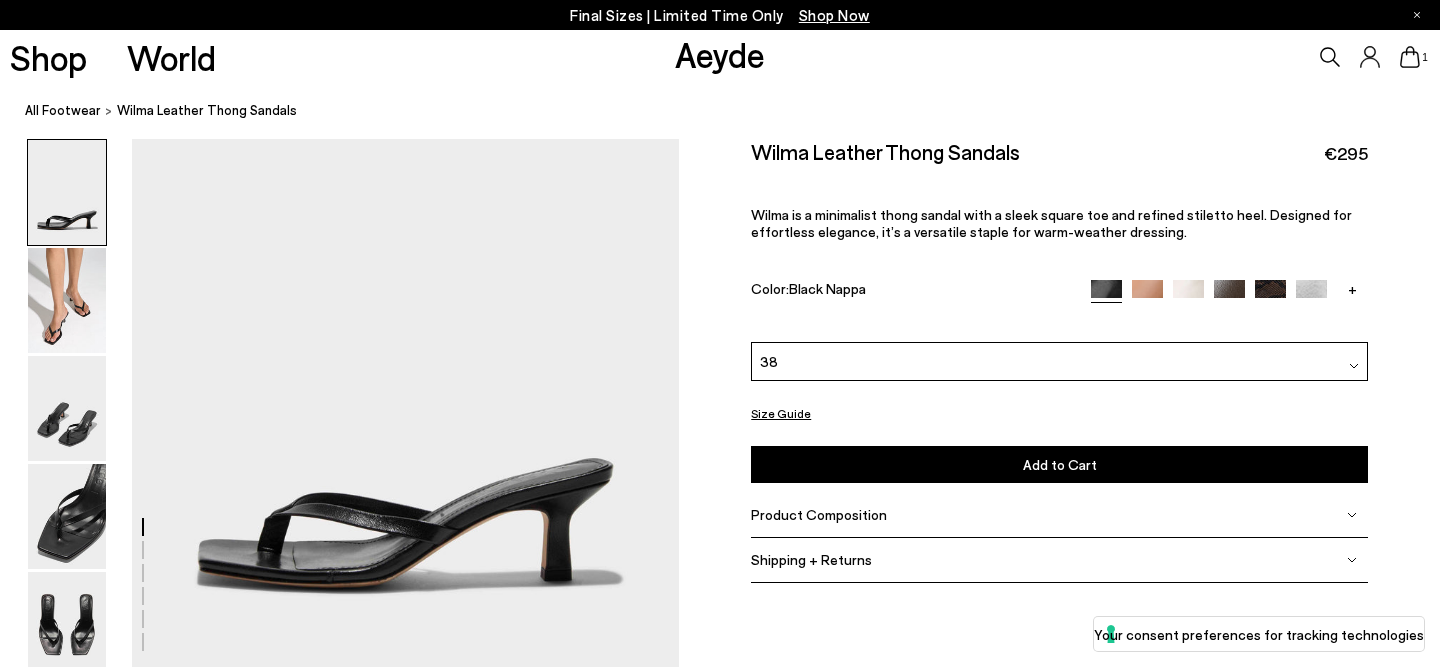 click on "Add to Cart Select a Size First" at bounding box center (1059, 464) 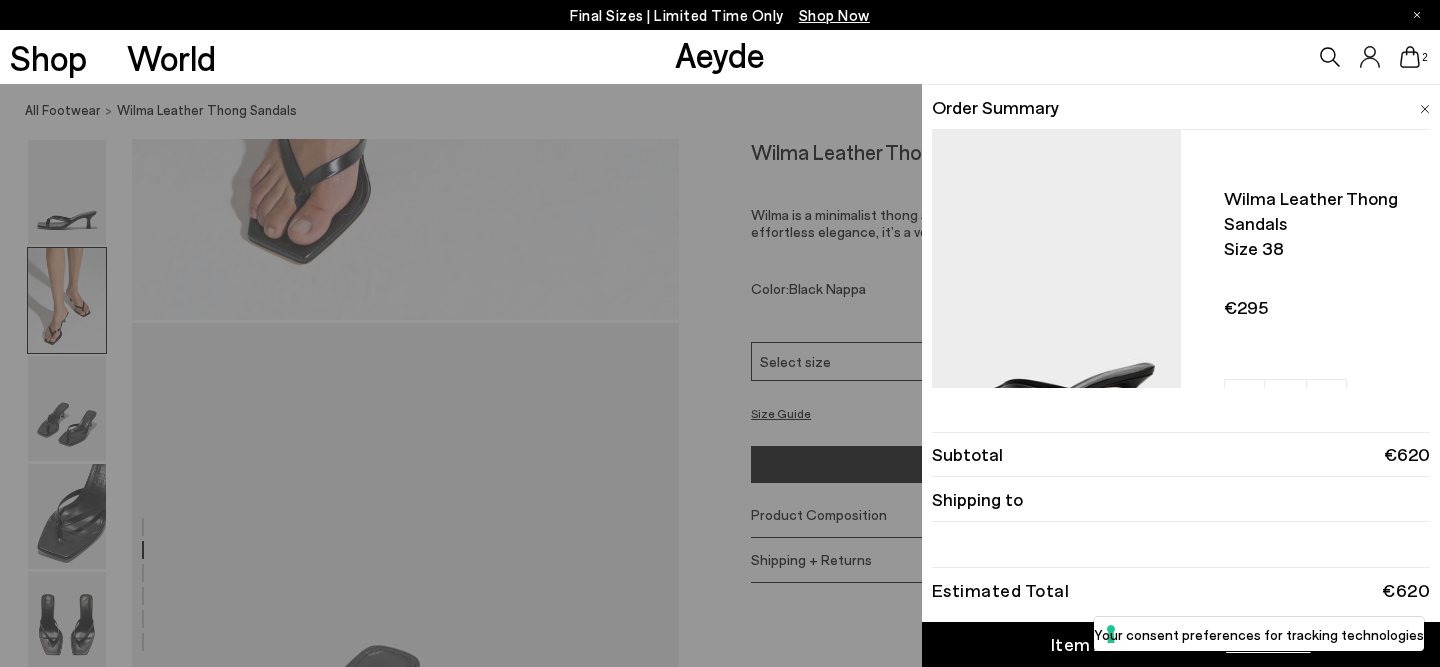 scroll, scrollTop: 1077, scrollLeft: 0, axis: vertical 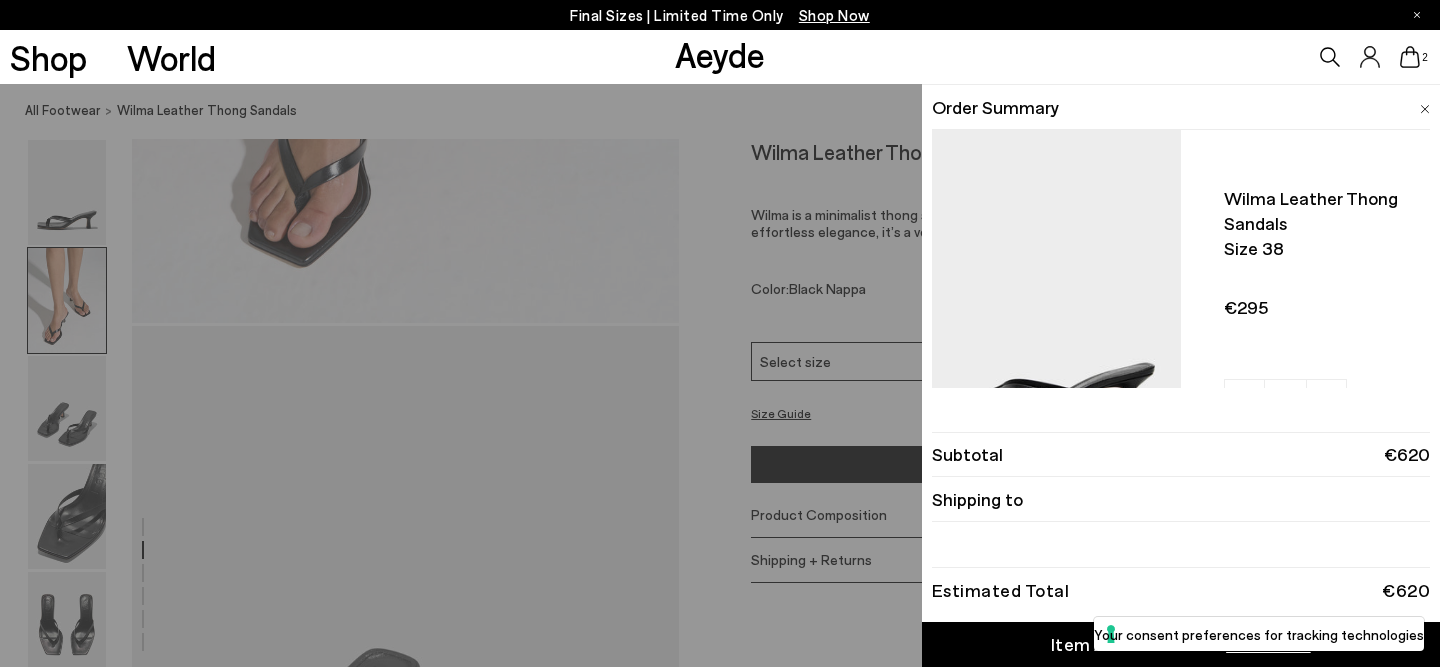click 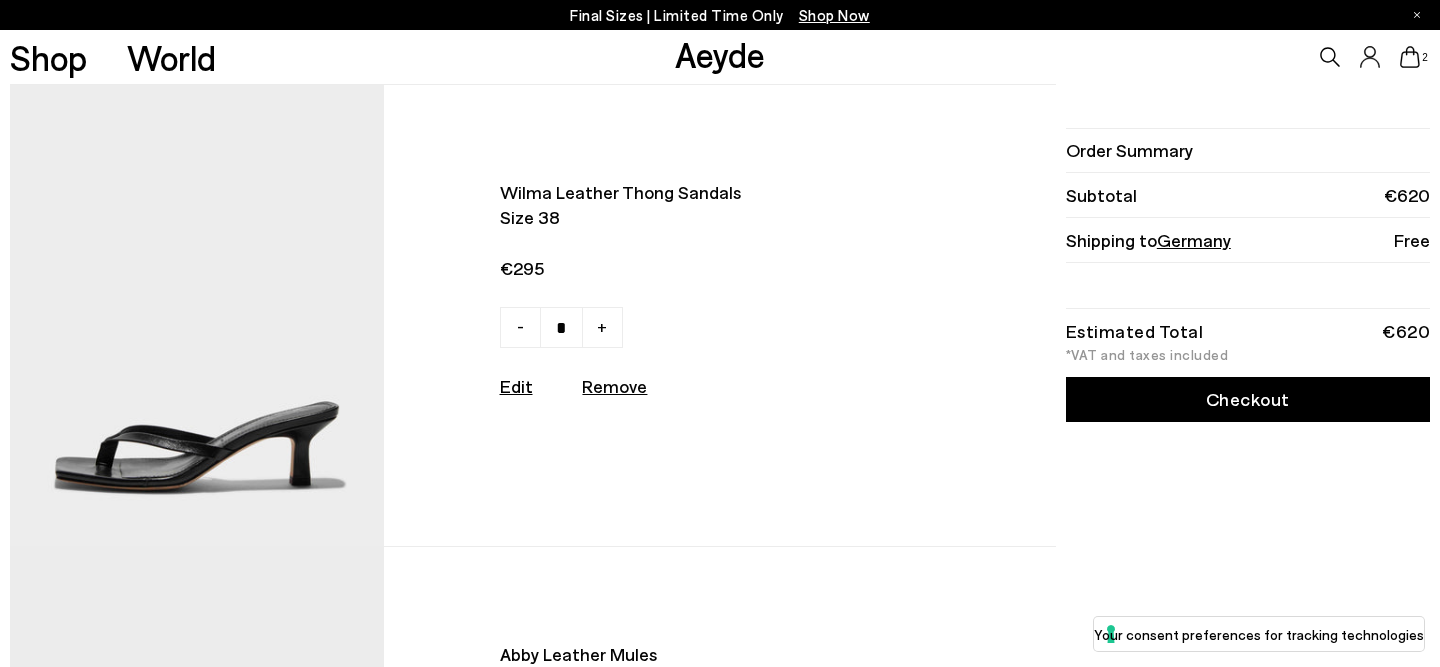 scroll, scrollTop: 0, scrollLeft: 0, axis: both 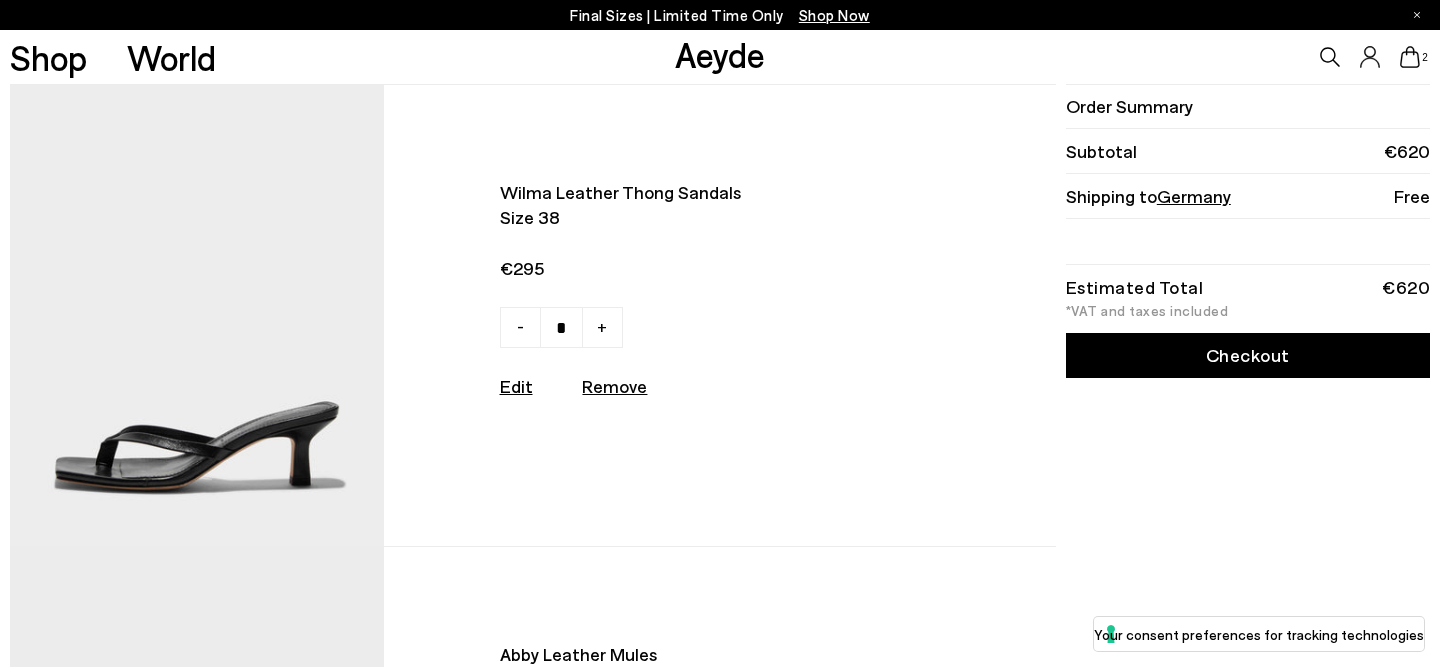 click on "Germany" at bounding box center (1194, 196) 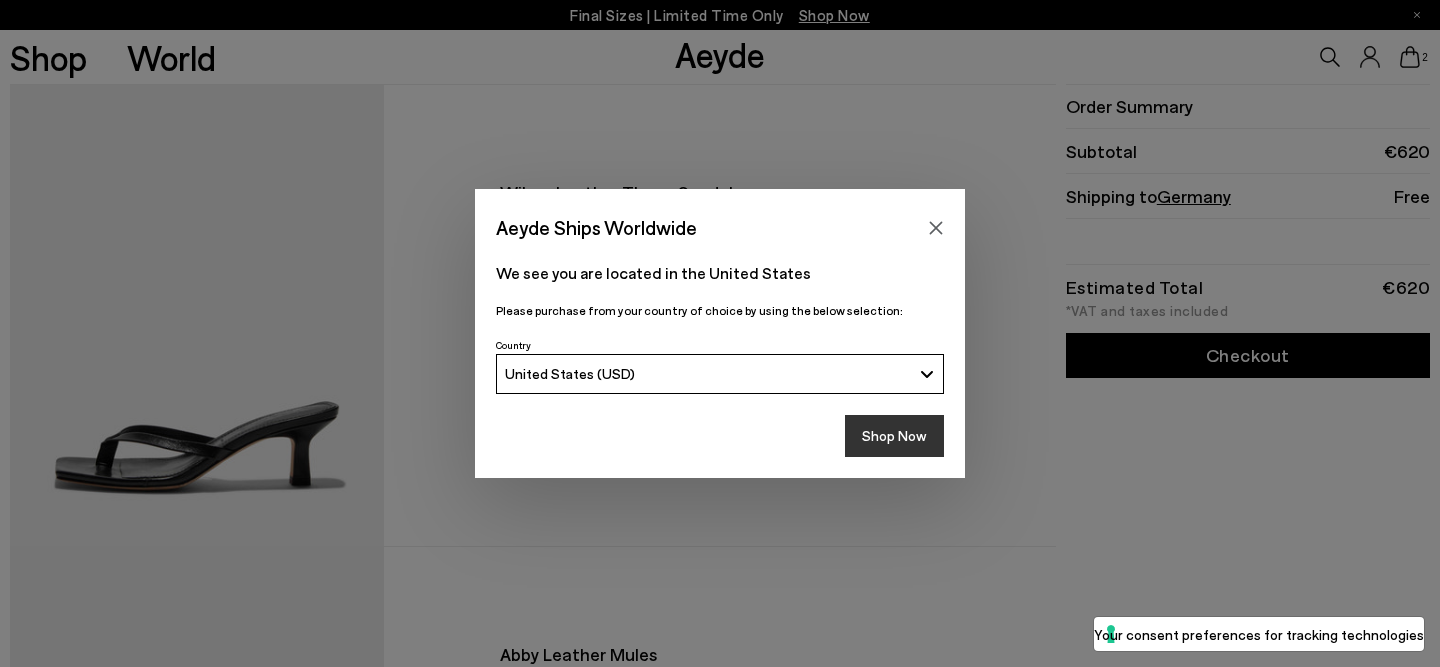 click on "Shop Now" at bounding box center (894, 436) 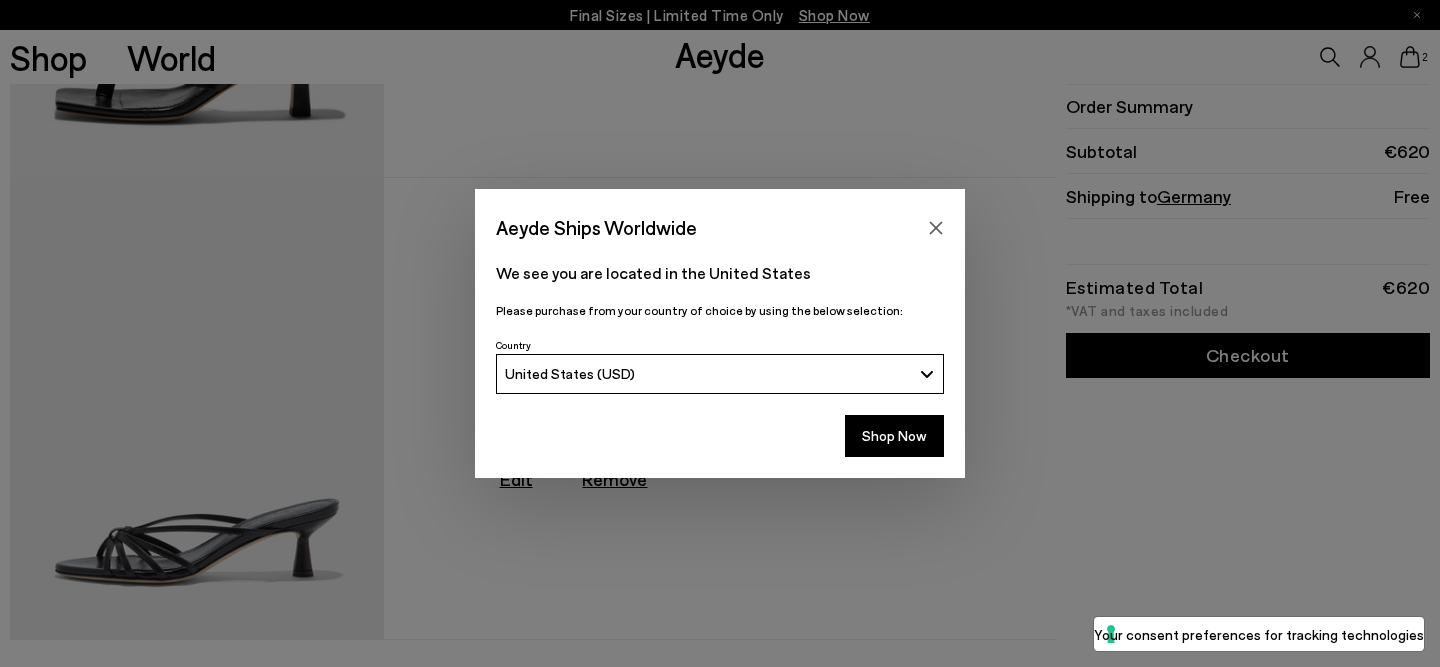 scroll, scrollTop: 376, scrollLeft: 0, axis: vertical 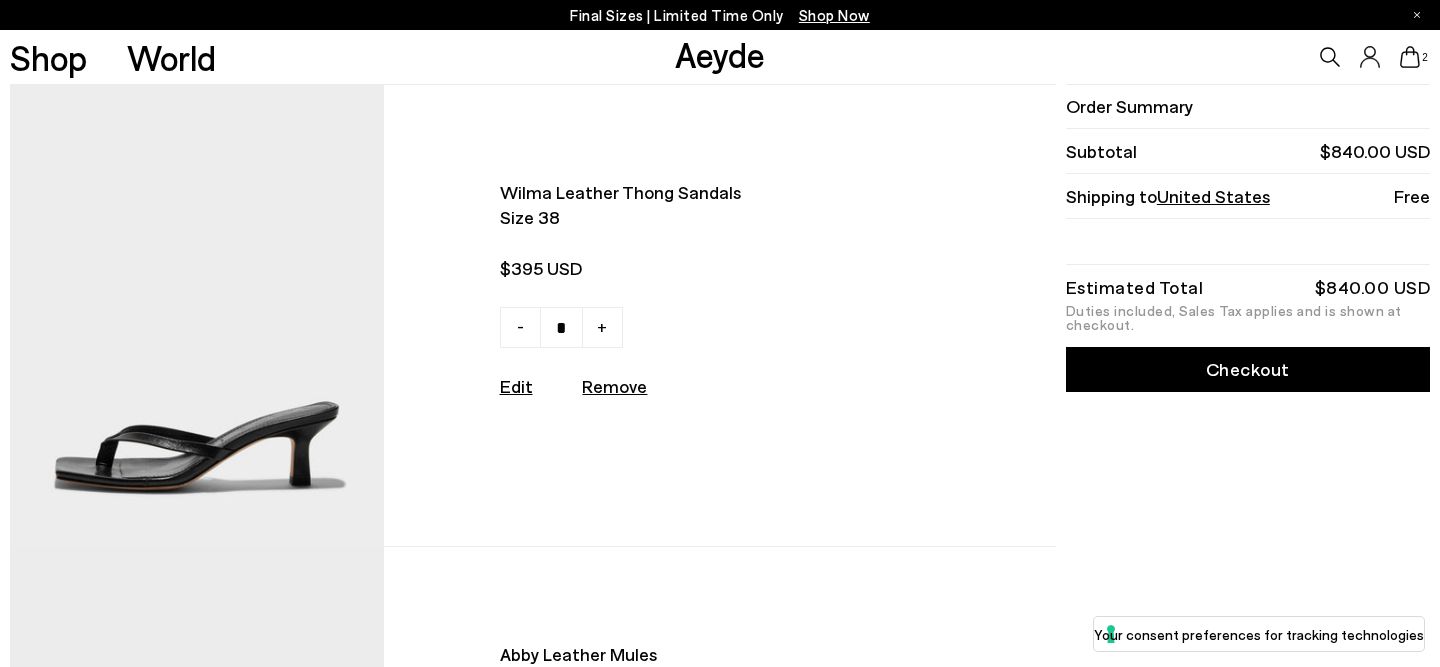 click on "Checkout" at bounding box center (1248, 369) 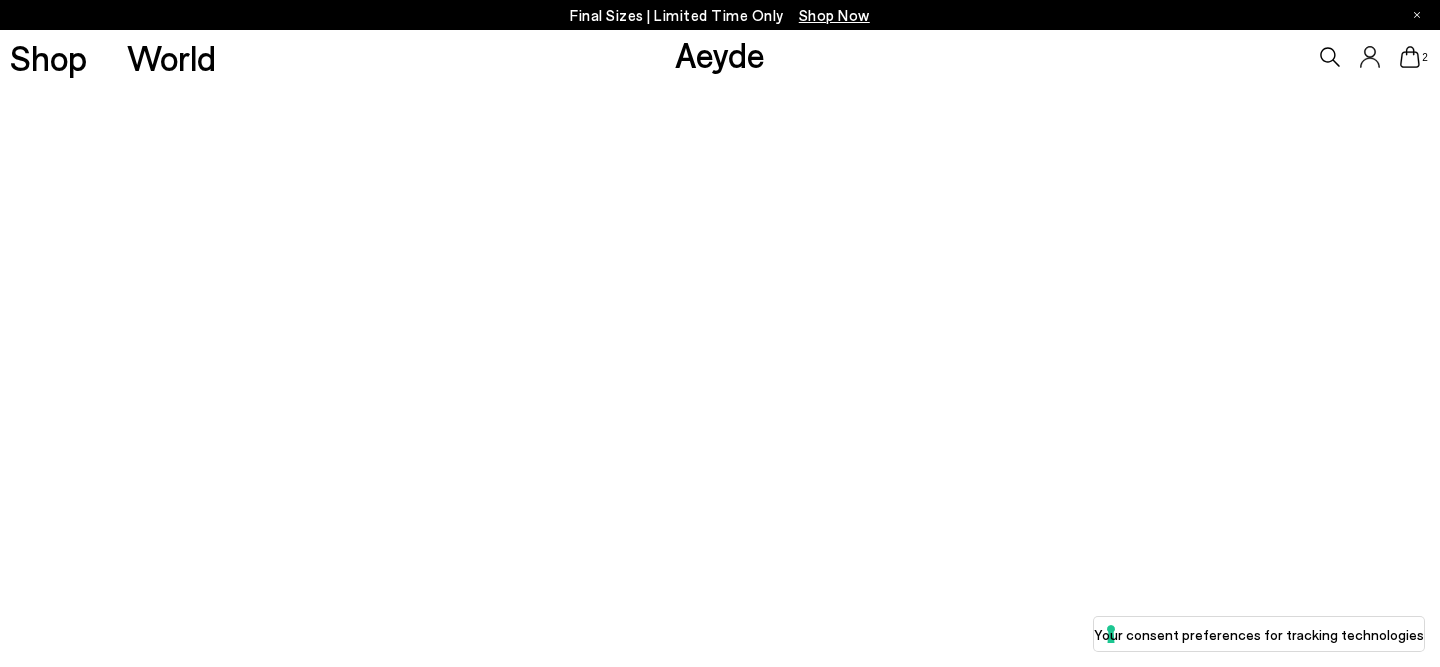 scroll, scrollTop: 0, scrollLeft: 0, axis: both 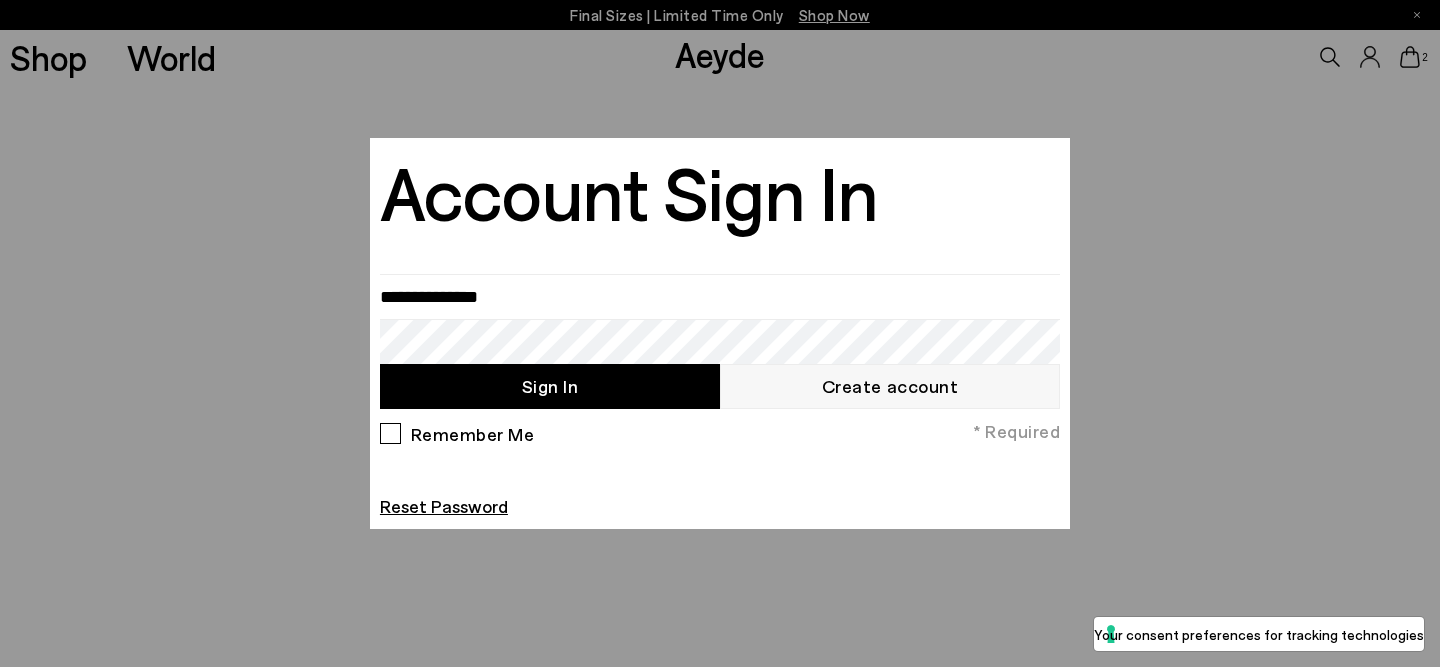 click at bounding box center [720, 333] 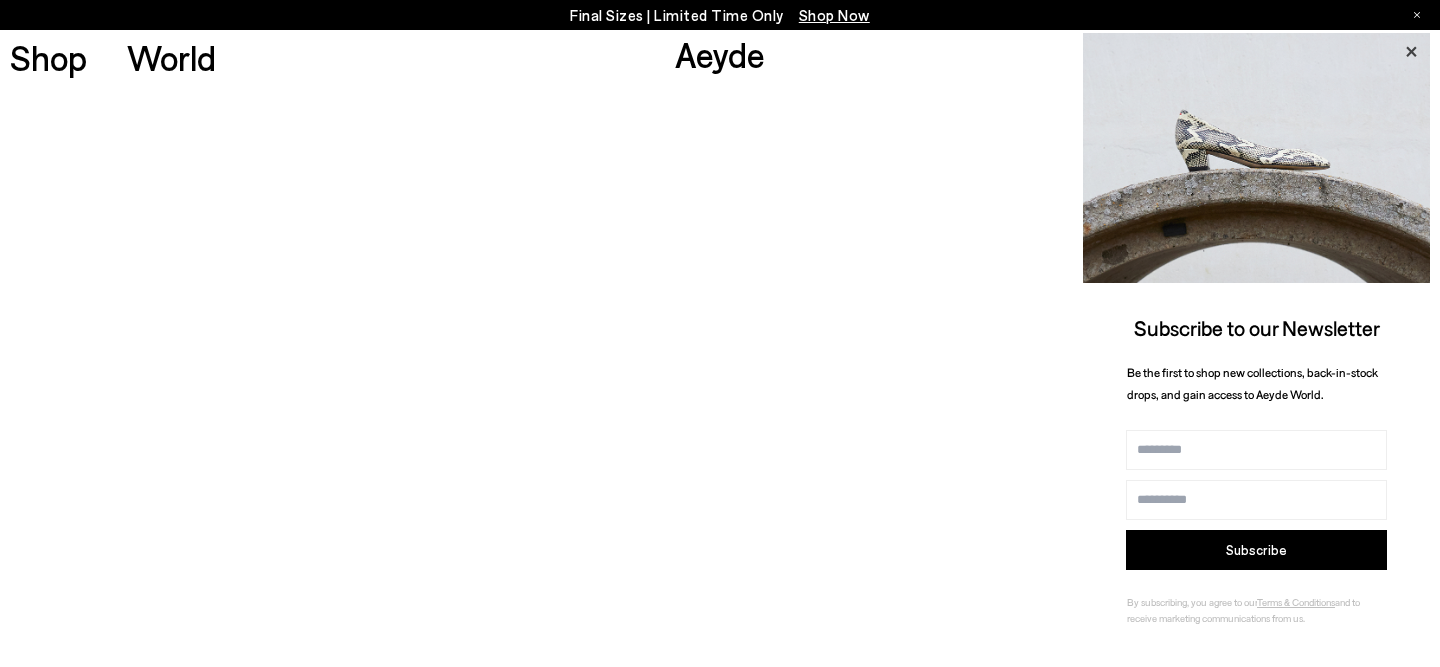 click 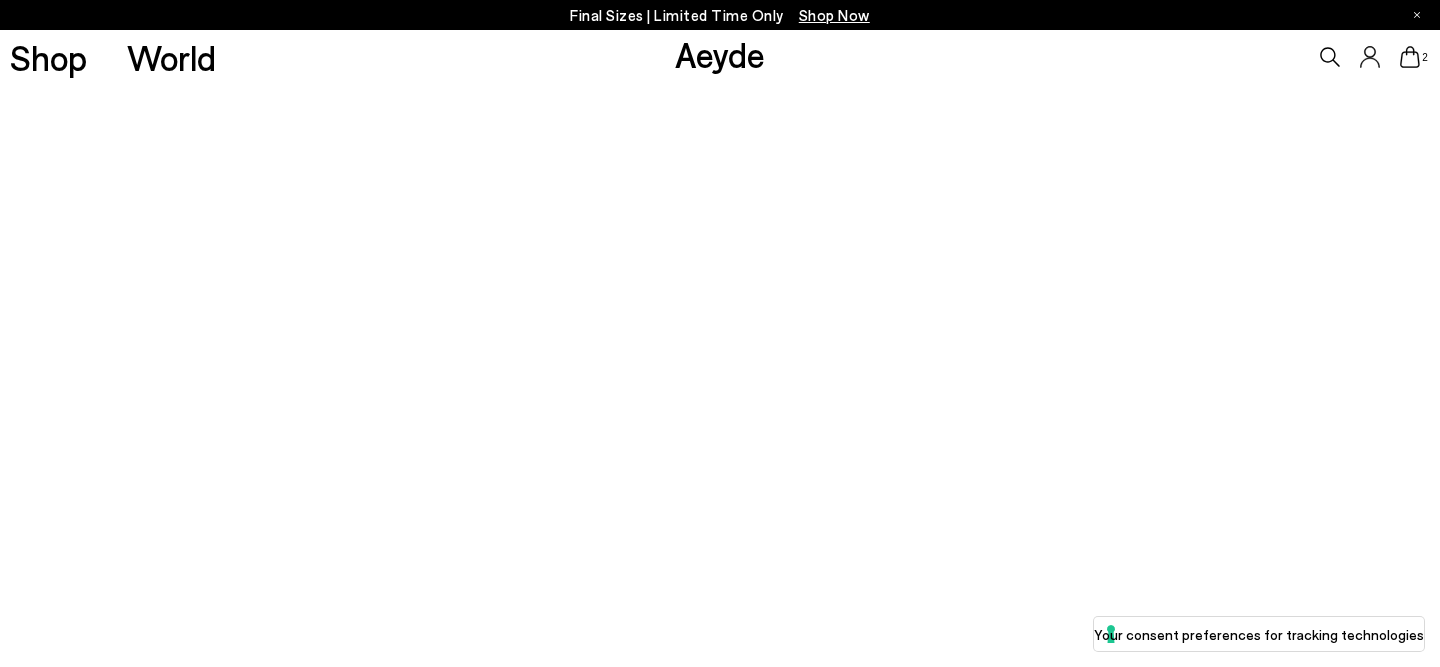click on "2" at bounding box center (1200, 57) 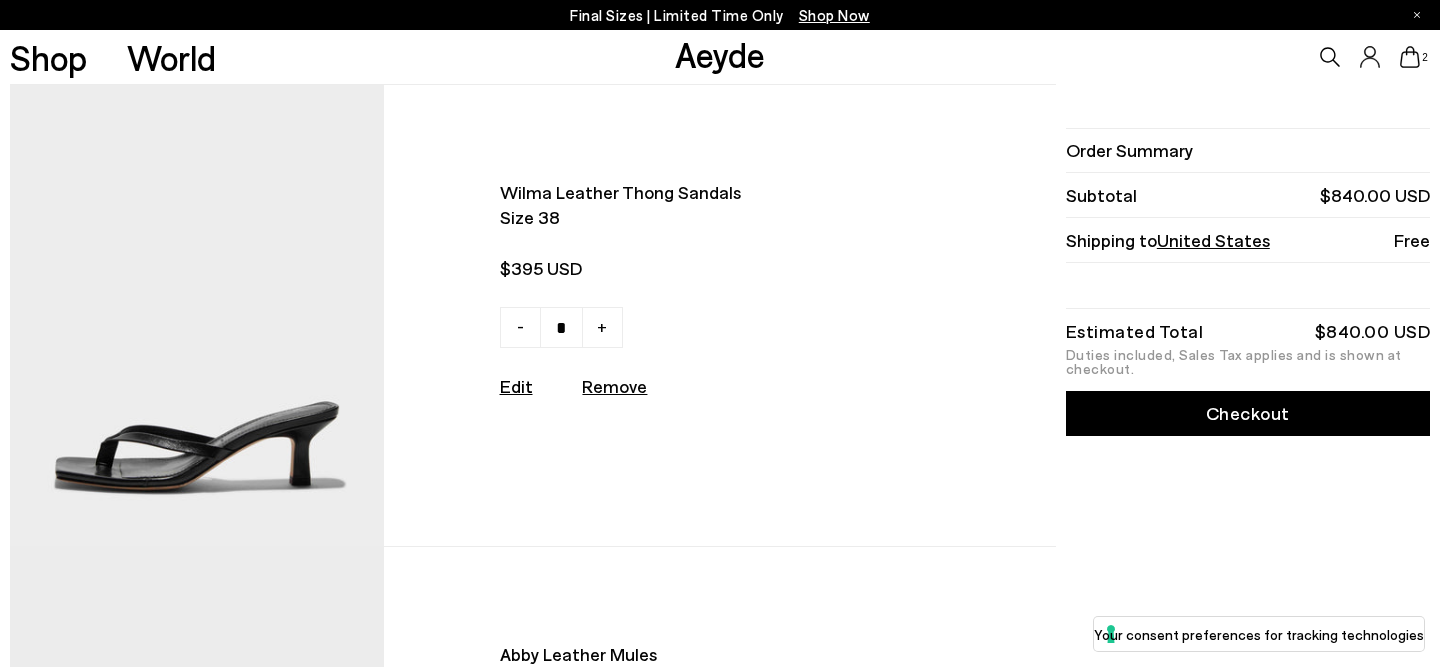 scroll, scrollTop: 0, scrollLeft: 0, axis: both 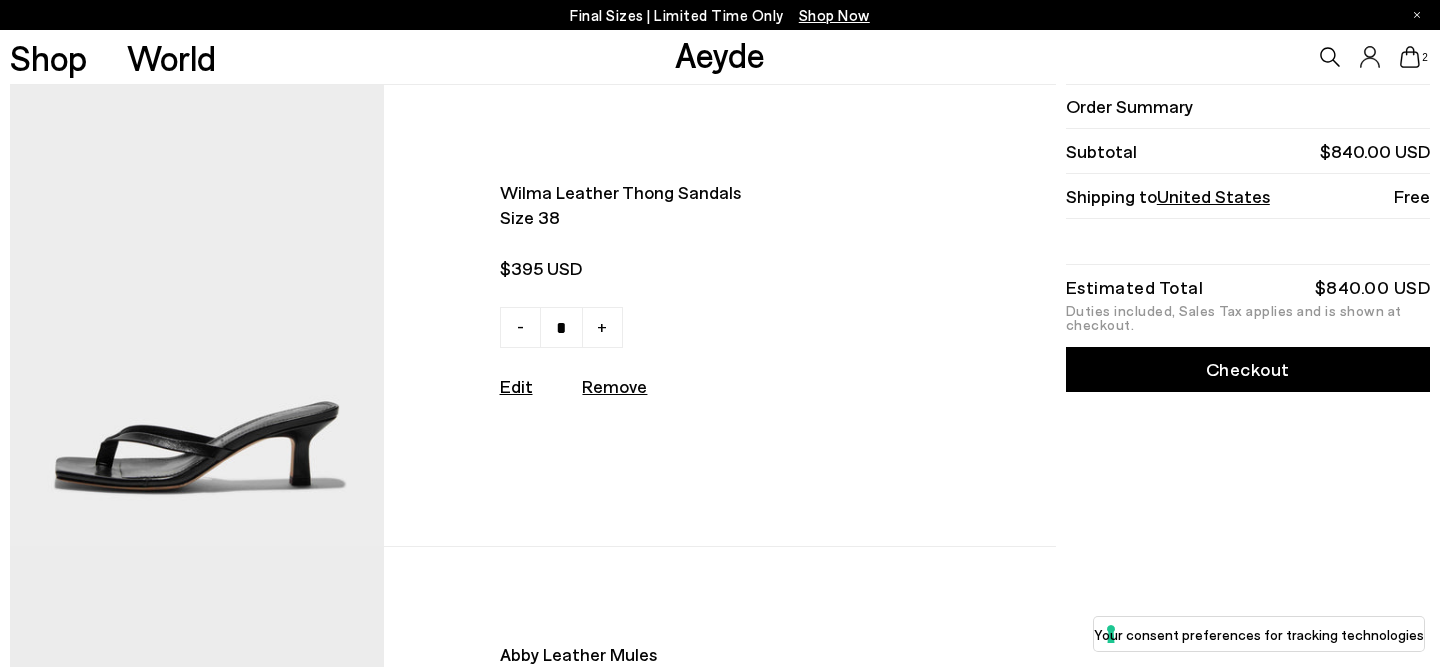 click on "Order Summary
Subtotal
$840.00 USD
Shipping to  [COUNTRY] Free
Estimated Total
$840.00 USD
Duties included, Sales Tax applies and is shown at checkout.
Checkout" at bounding box center (1245, 546) 